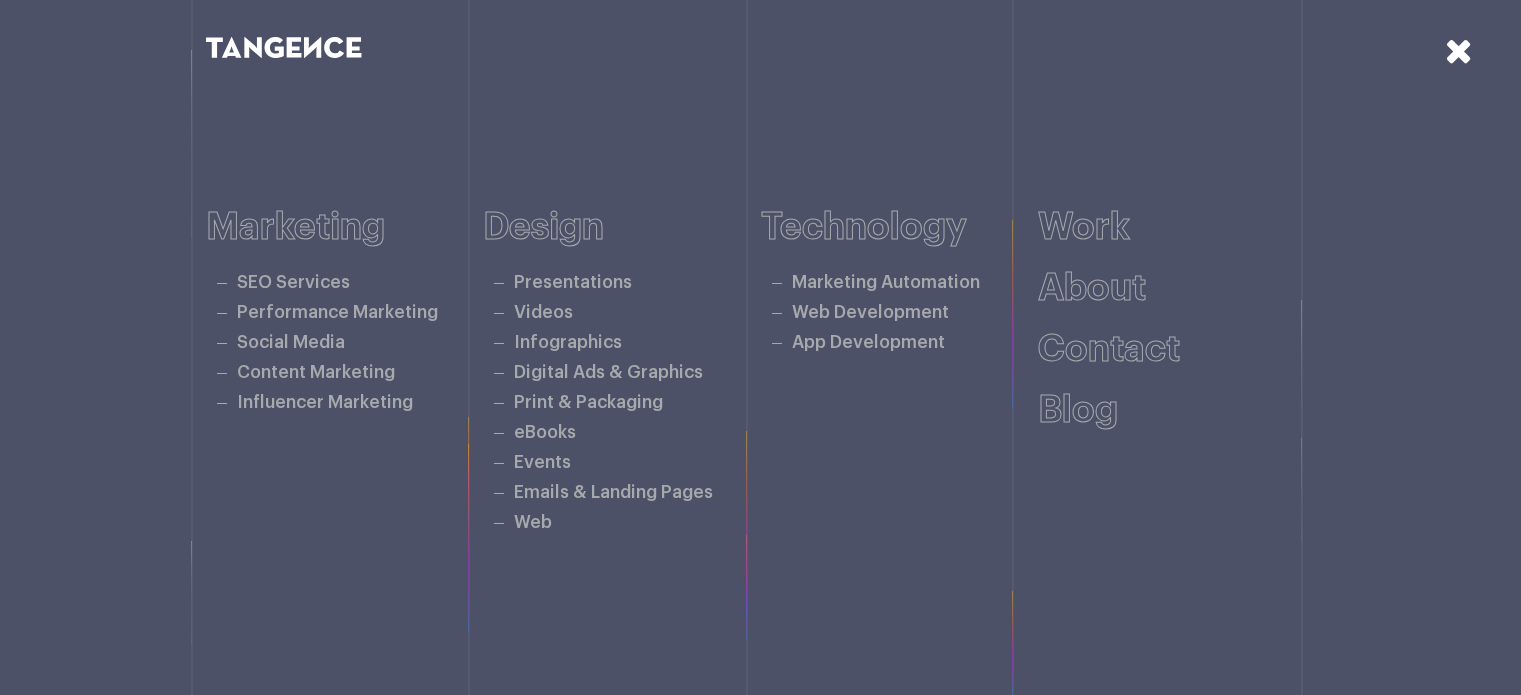 scroll, scrollTop: 0, scrollLeft: 0, axis: both 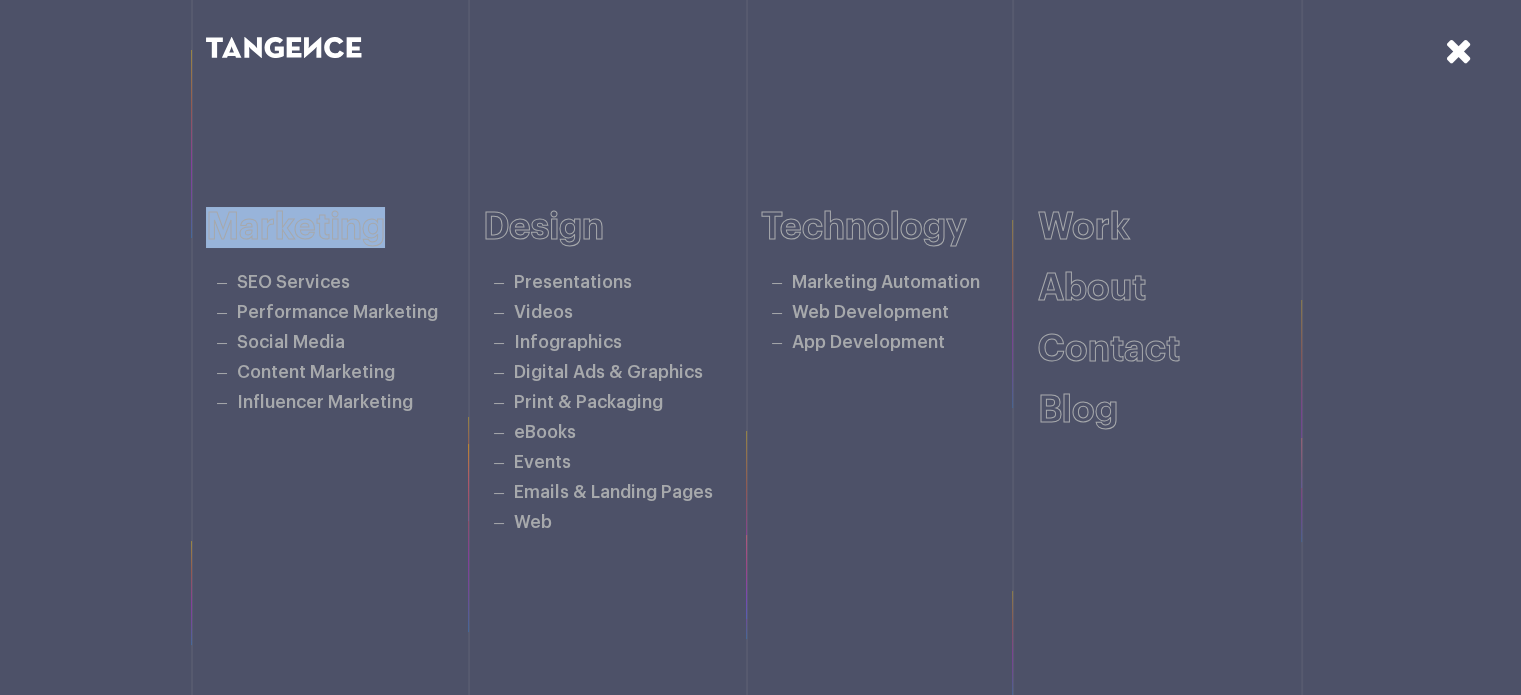 drag, startPoint x: 193, startPoint y: 209, endPoint x: 432, endPoint y: 181, distance: 240.63458 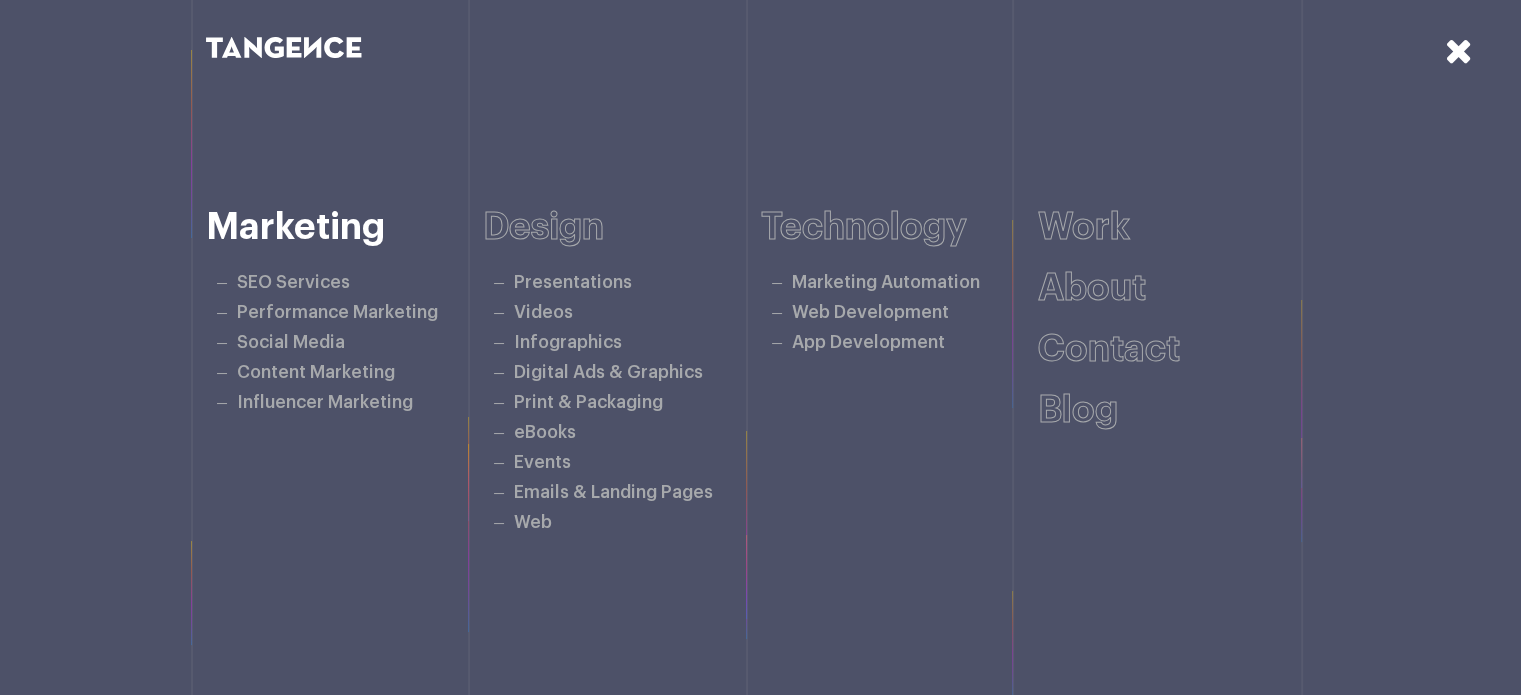 click on "Marketing
SEO Services
Performance Marketing
Social Media
Content Marketing
Influencer Marketing" at bounding box center (345, 312) 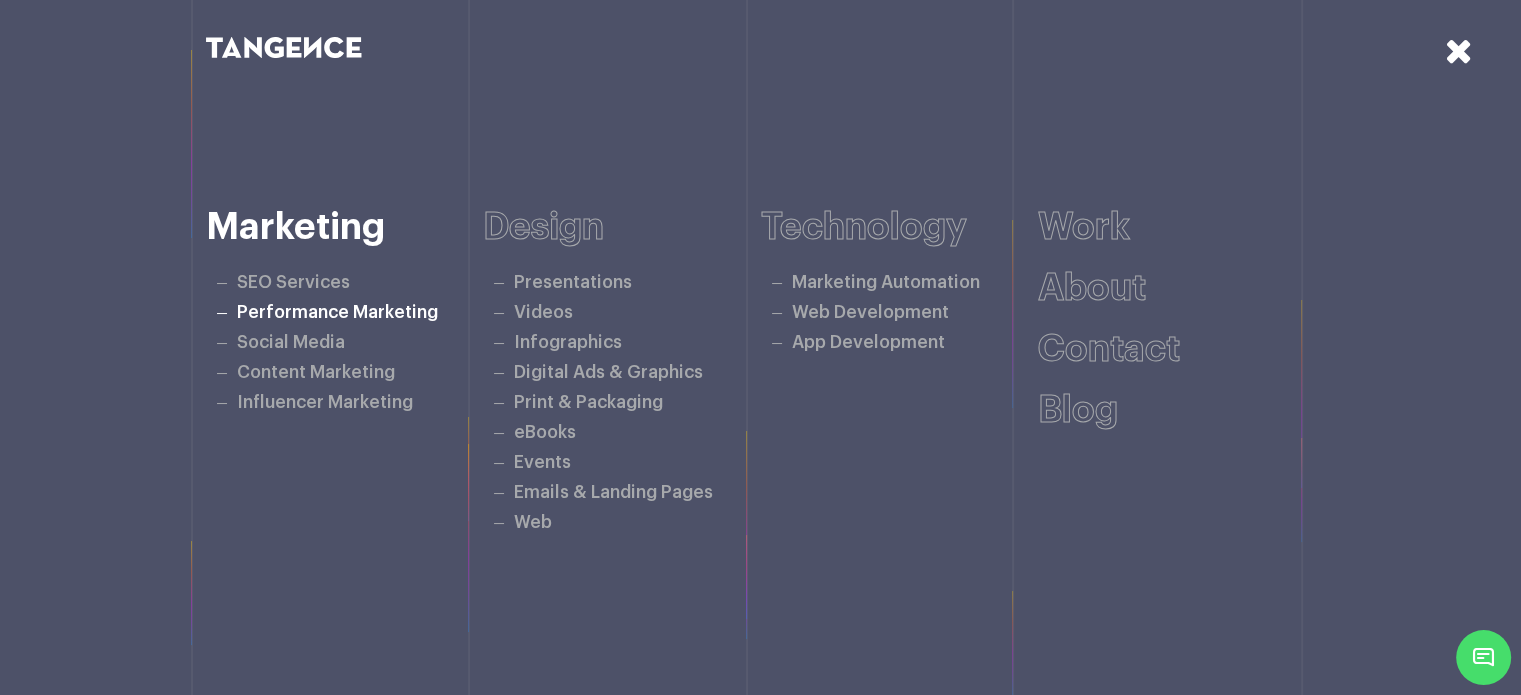 click on "Performance Marketing" at bounding box center [337, 312] 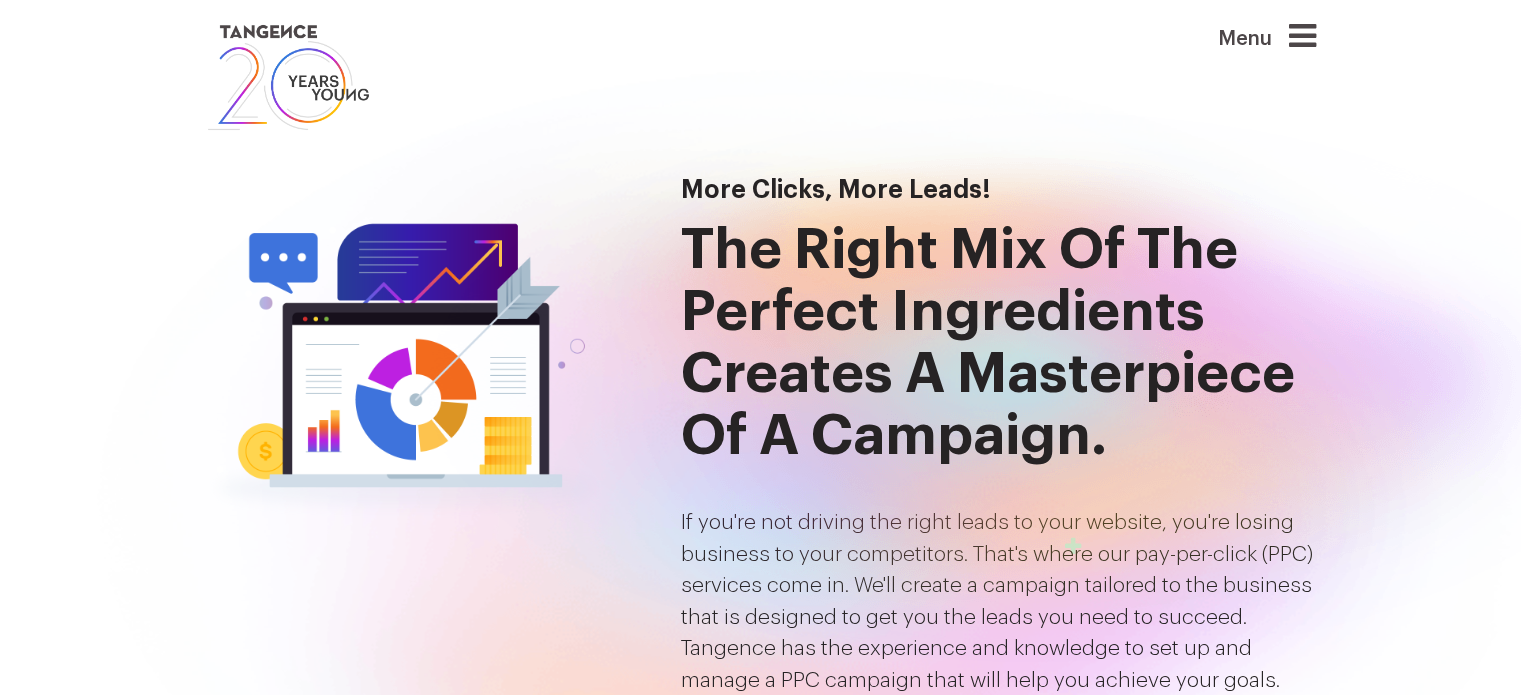 scroll, scrollTop: 0, scrollLeft: 0, axis: both 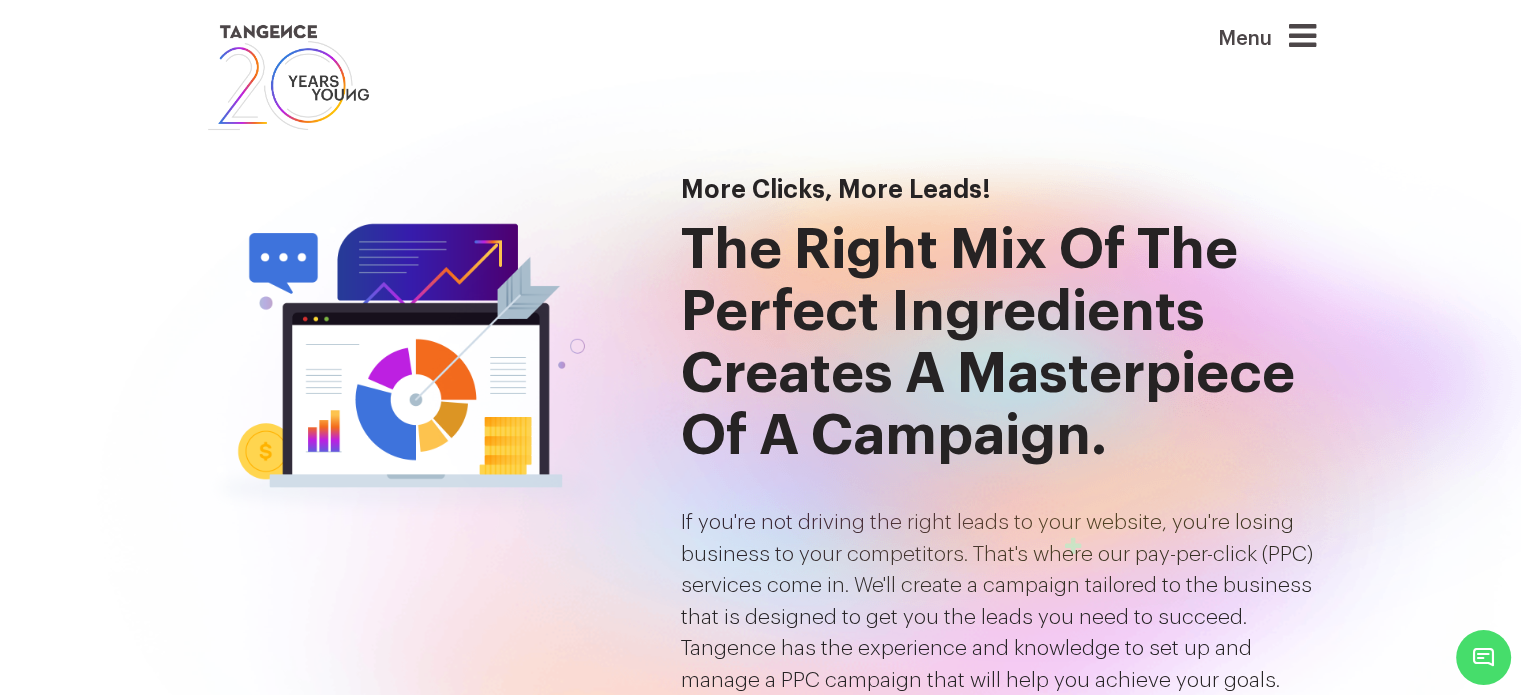 drag, startPoint x: 188, startPoint y: 28, endPoint x: 394, endPoint y: 137, distance: 233.06007 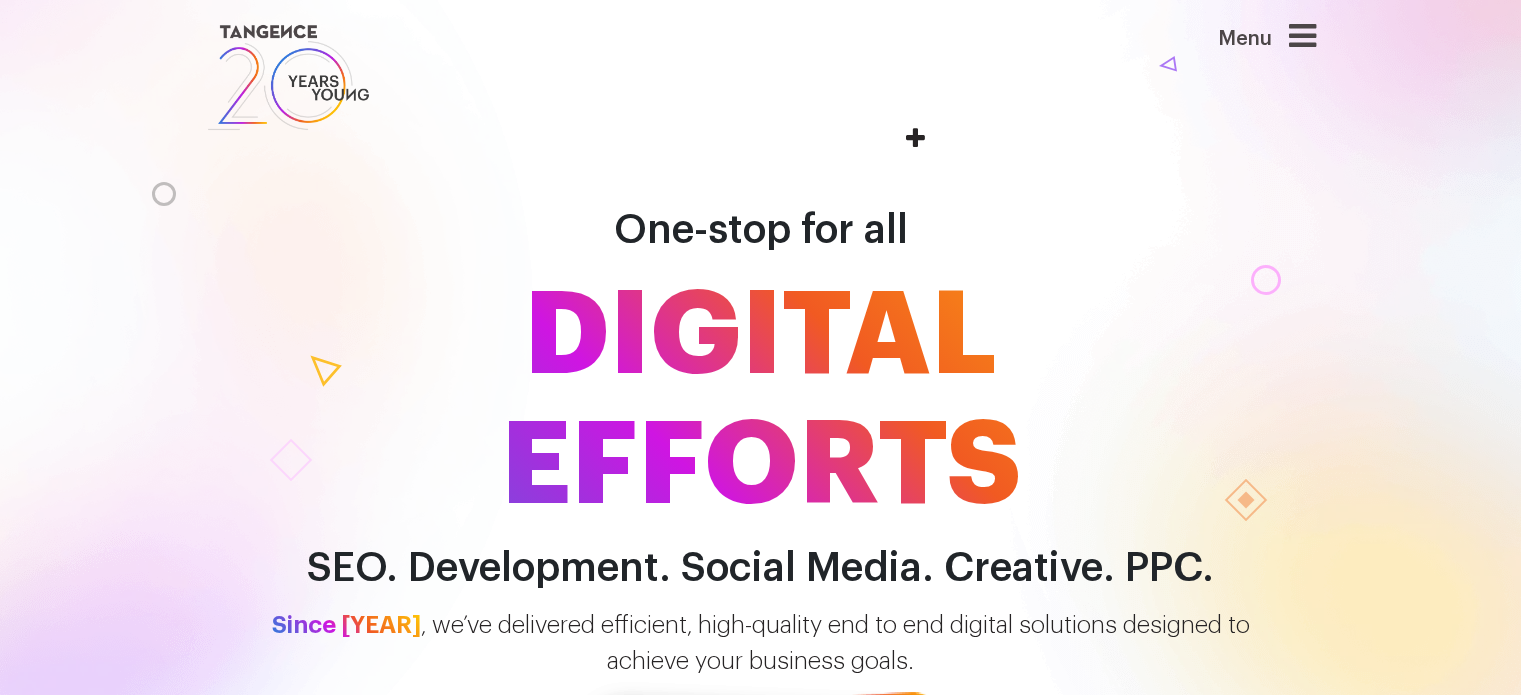 scroll, scrollTop: 0, scrollLeft: 0, axis: both 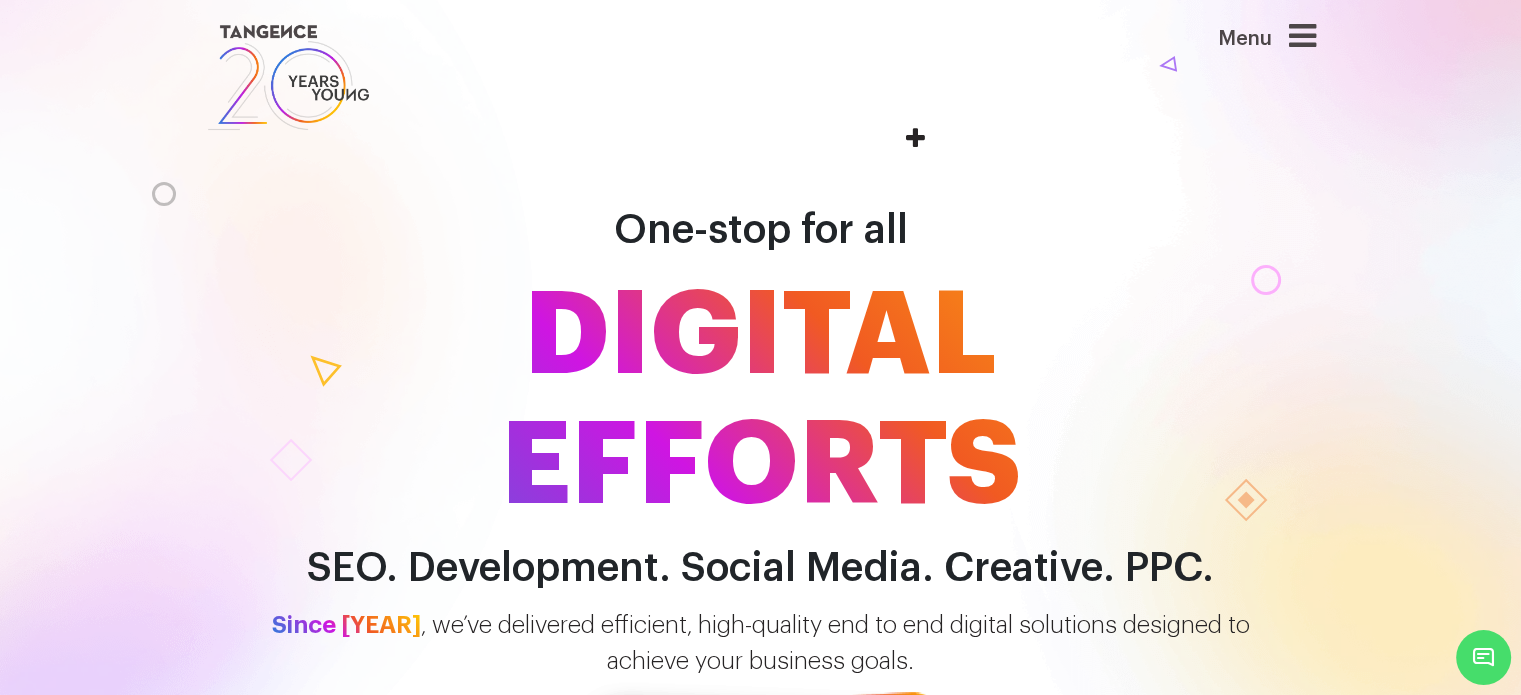 click at bounding box center (289, 77) 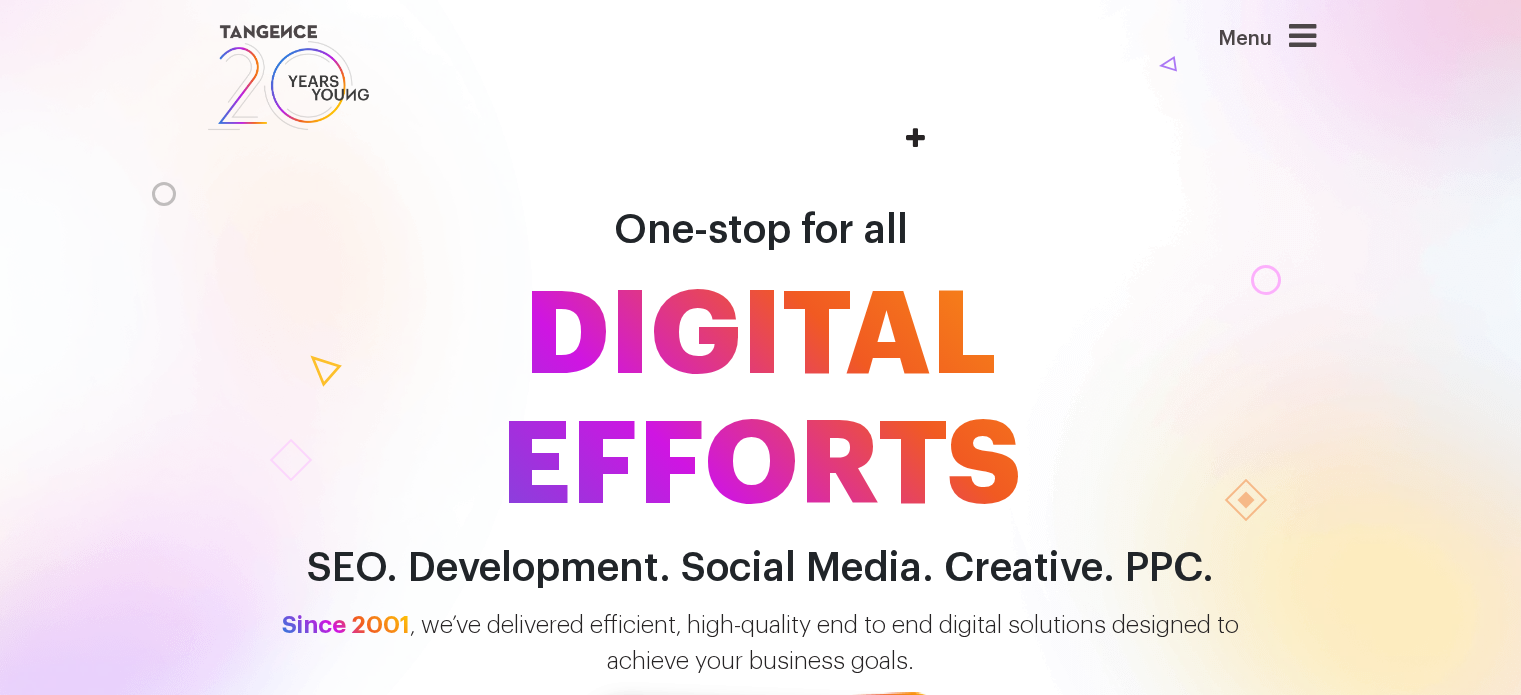 scroll, scrollTop: 0, scrollLeft: 0, axis: both 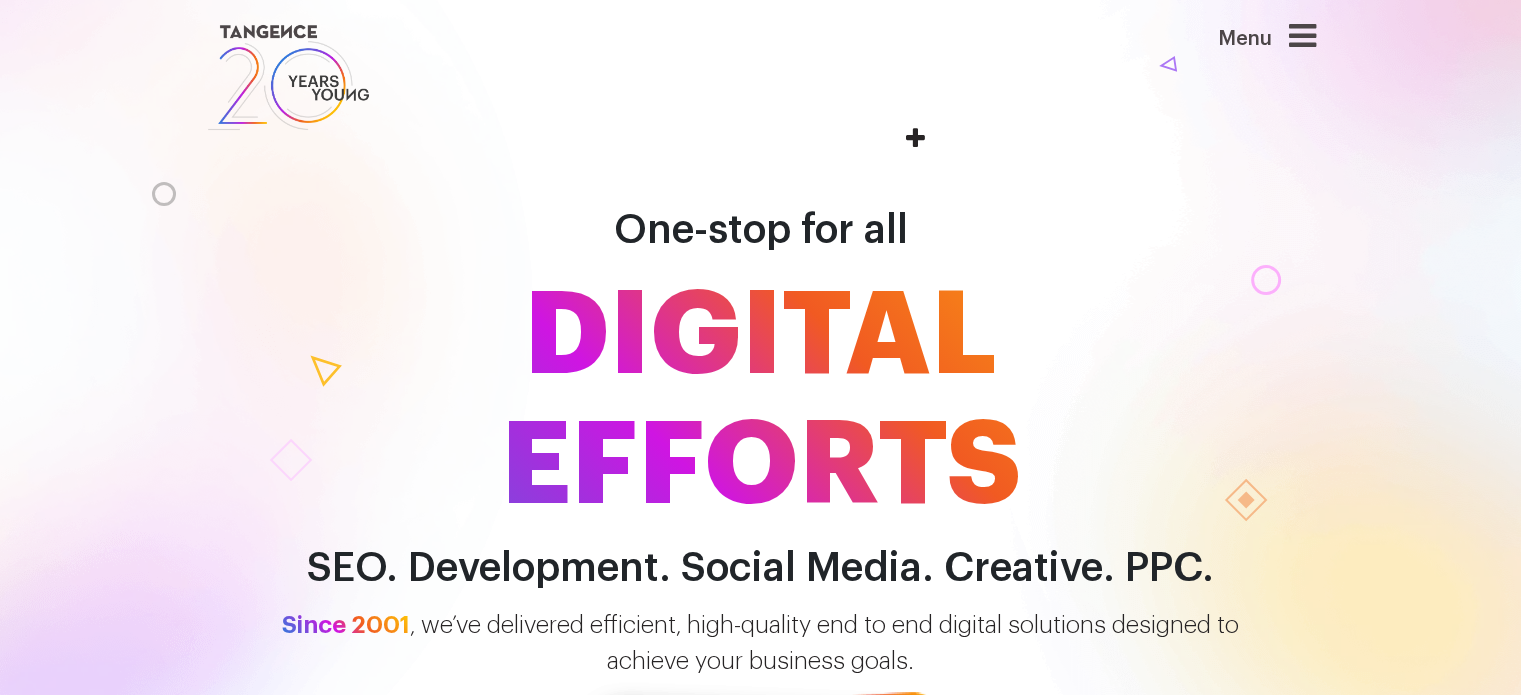 click on "Menu" at bounding box center [1236, 46] 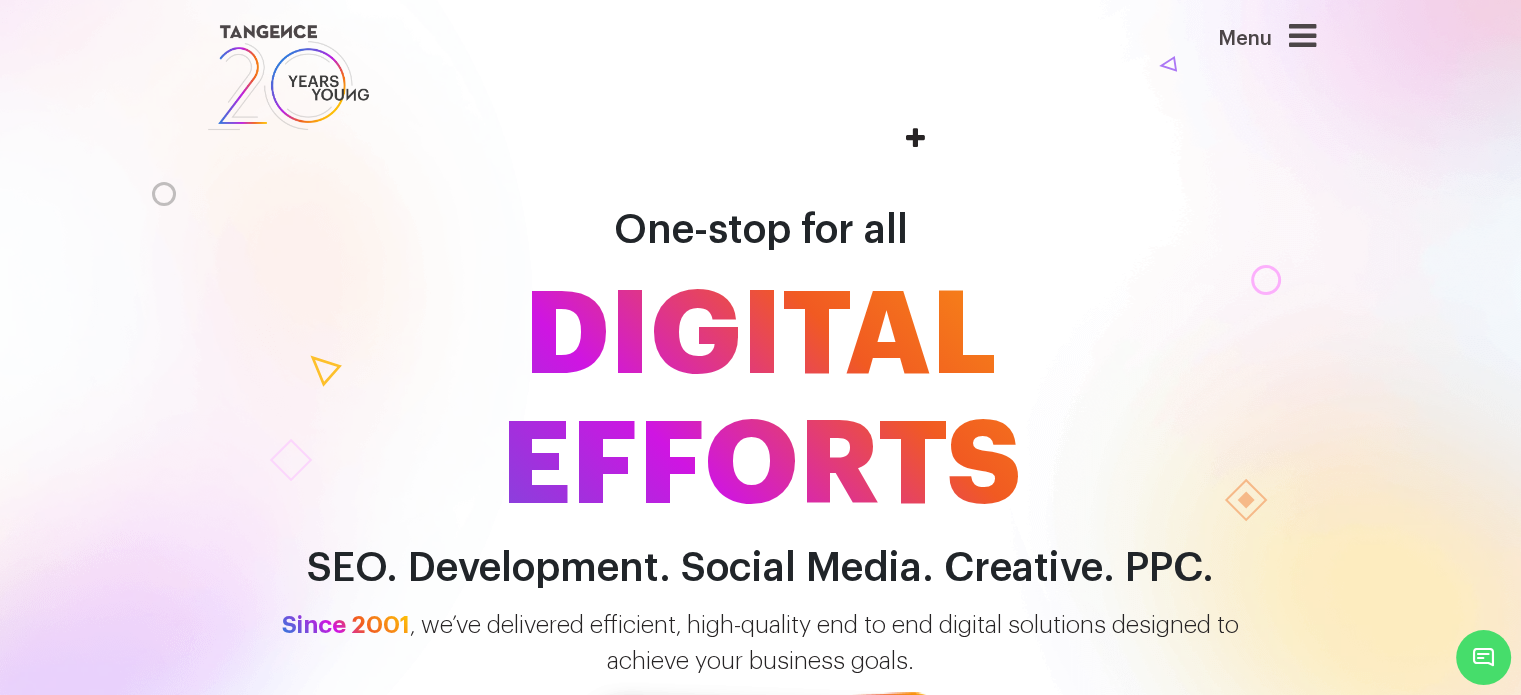 click at bounding box center [1302, 36] 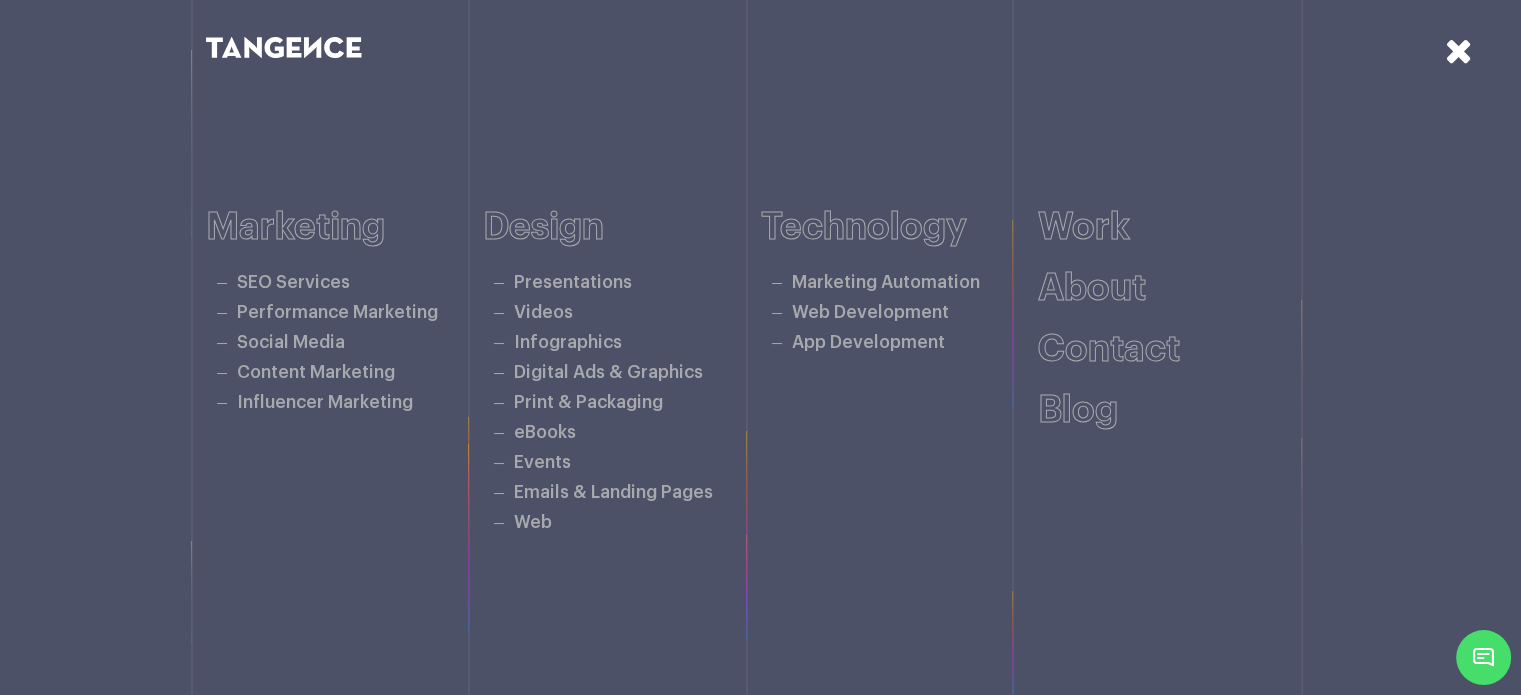 click 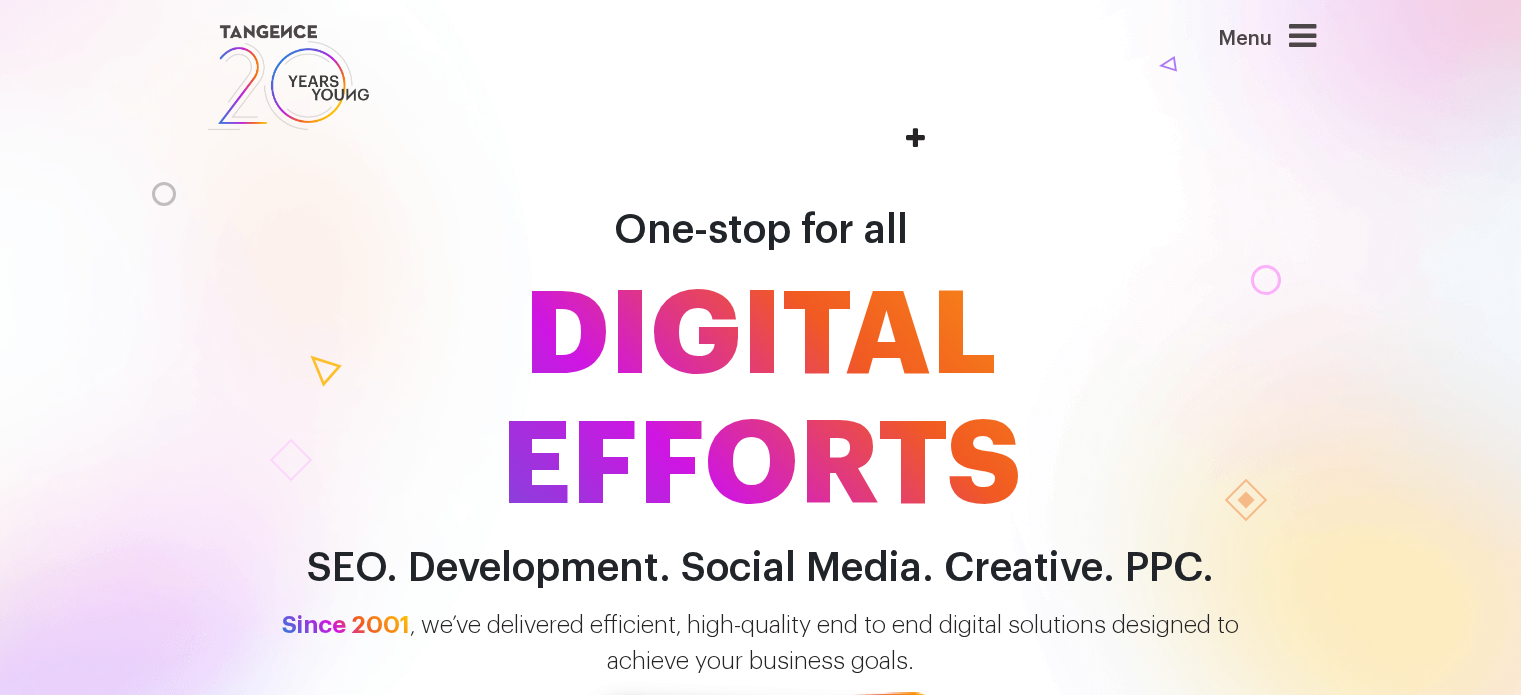 scroll, scrollTop: 0, scrollLeft: 0, axis: both 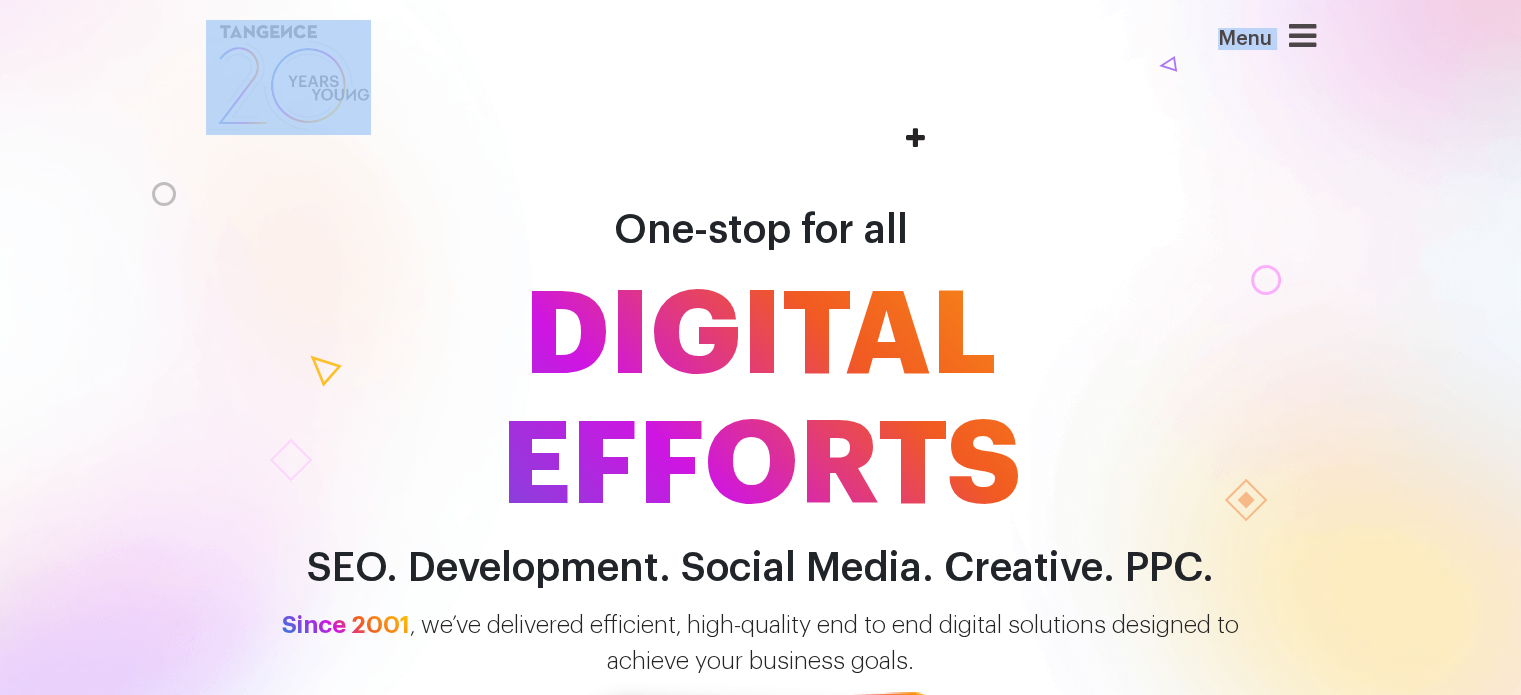 drag, startPoint x: 220, startPoint y: 15, endPoint x: 444, endPoint y: 178, distance: 277.02887 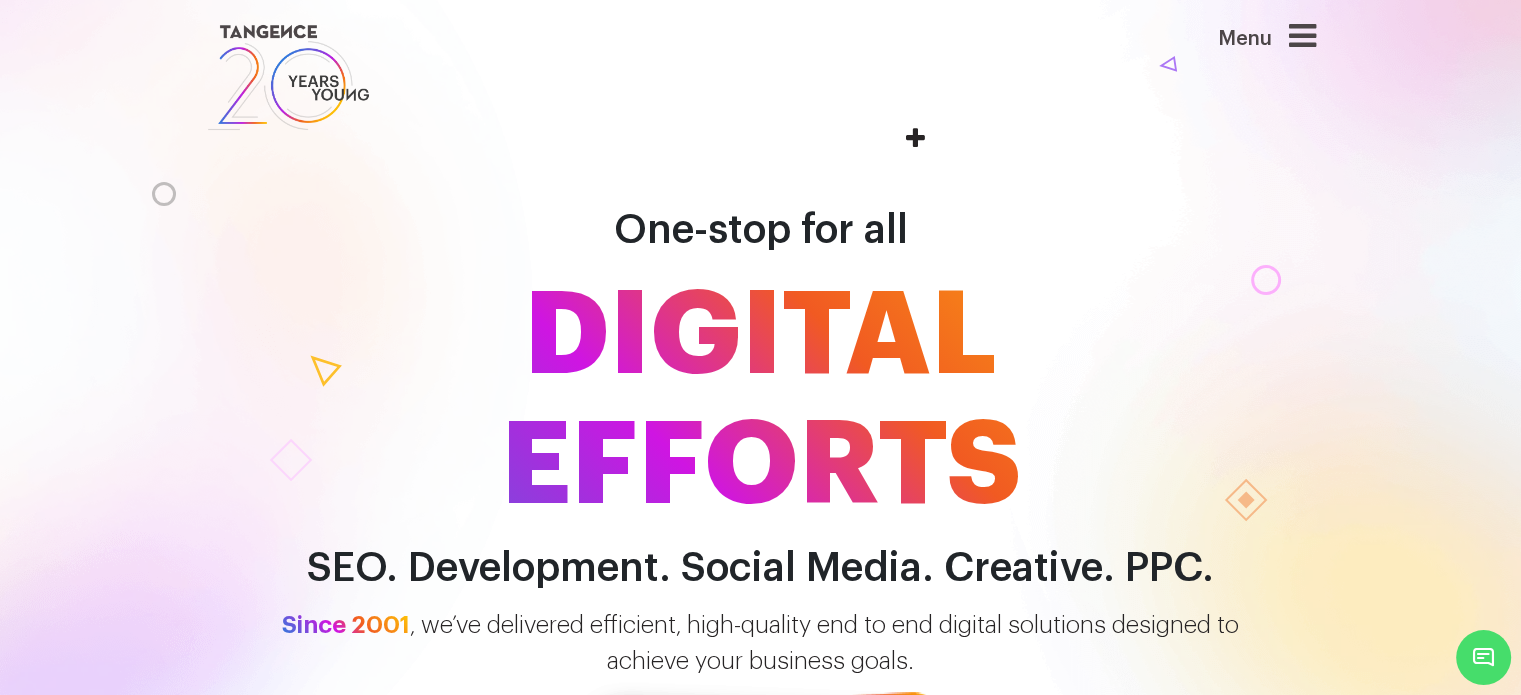 click on "One-stop for all    DIGITAL  EFFORTS" at bounding box center [761, 336] 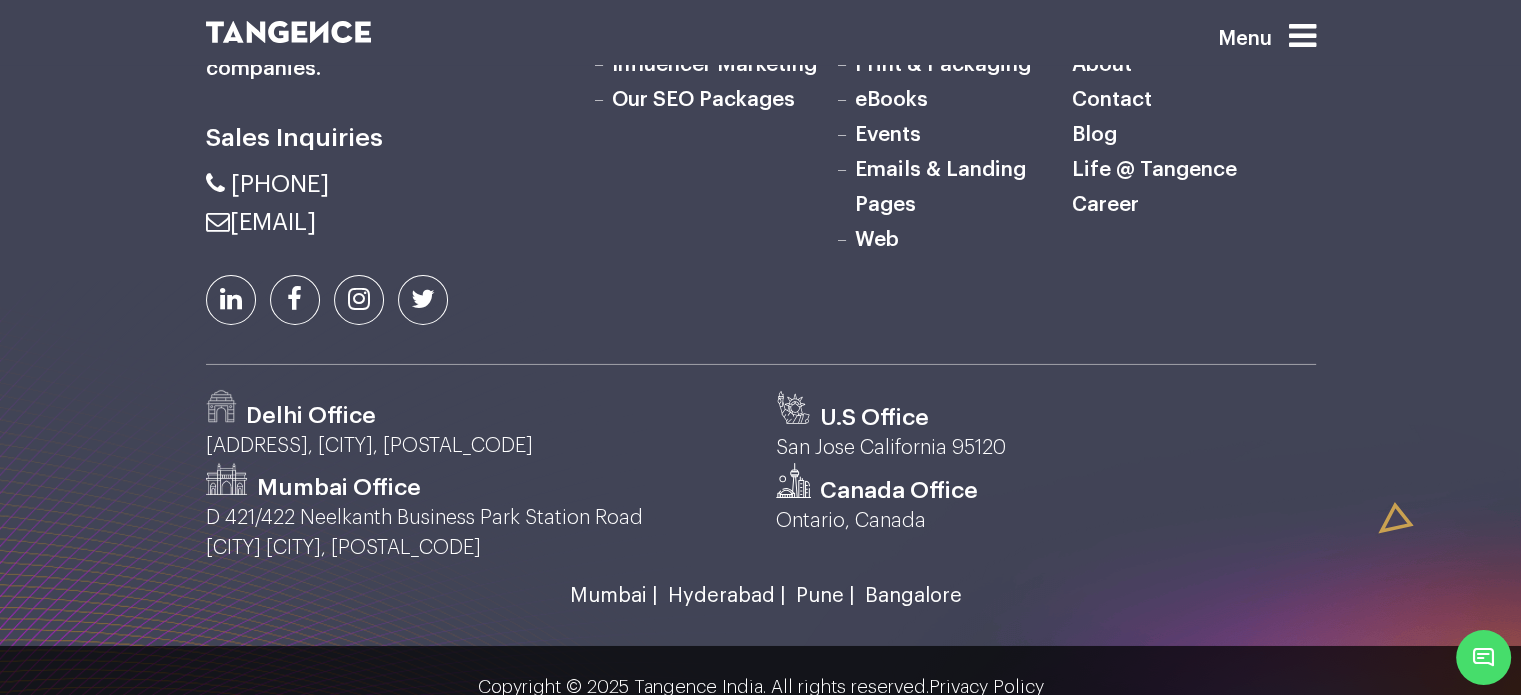 scroll, scrollTop: 6713, scrollLeft: 0, axis: vertical 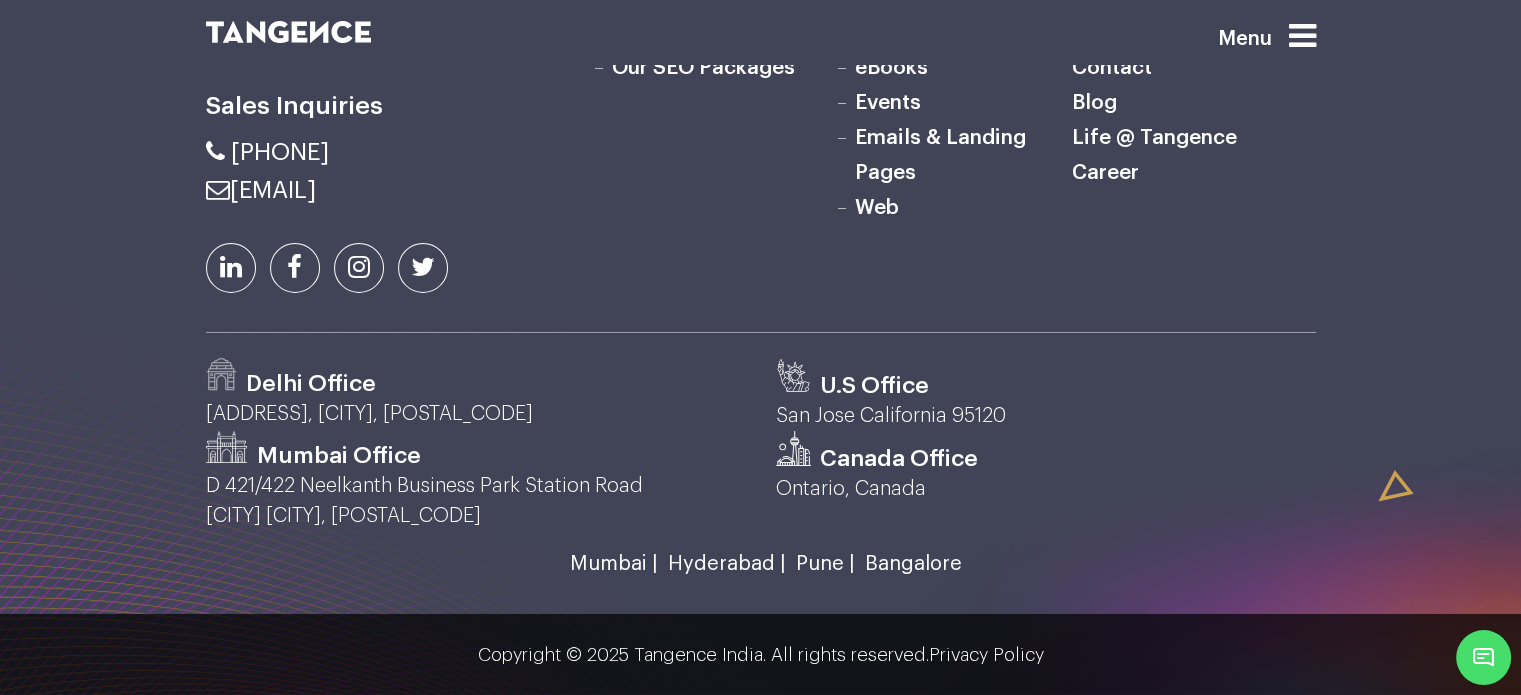 drag, startPoint x: 1017, startPoint y: 582, endPoint x: 1092, endPoint y: 559, distance: 78.44743 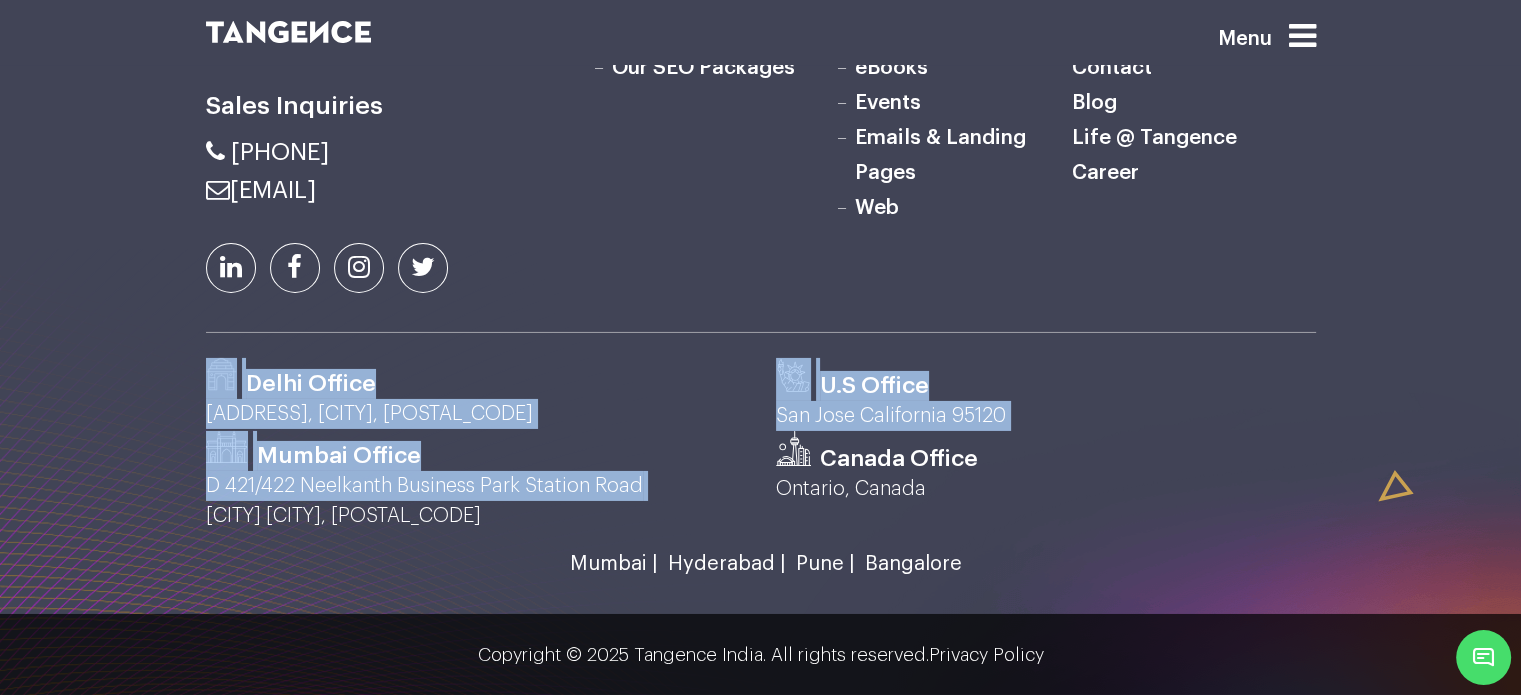 drag, startPoint x: 170, startPoint y: 523, endPoint x: 199, endPoint y: 399, distance: 127.345985 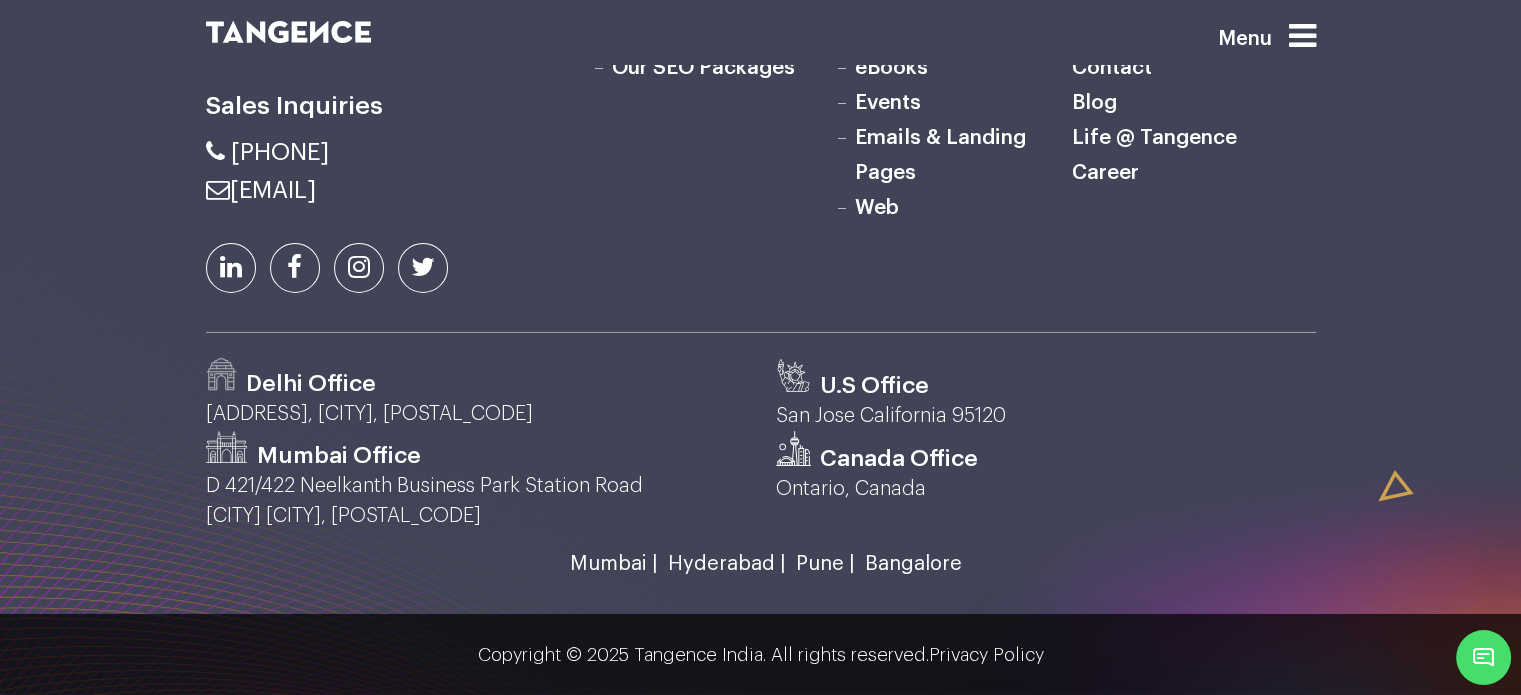 drag, startPoint x: 197, startPoint y: 376, endPoint x: 1143, endPoint y: 489, distance: 952.72504 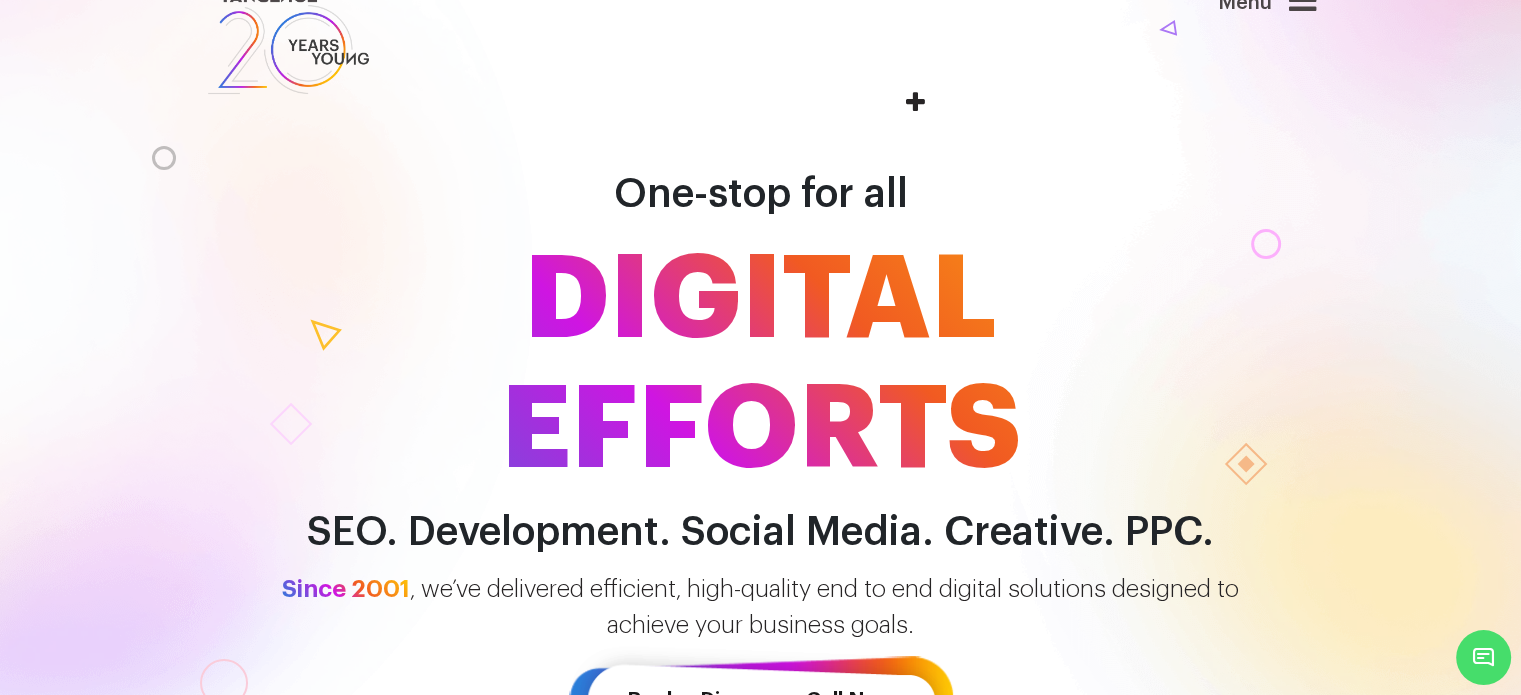 scroll, scrollTop: 0, scrollLeft: 0, axis: both 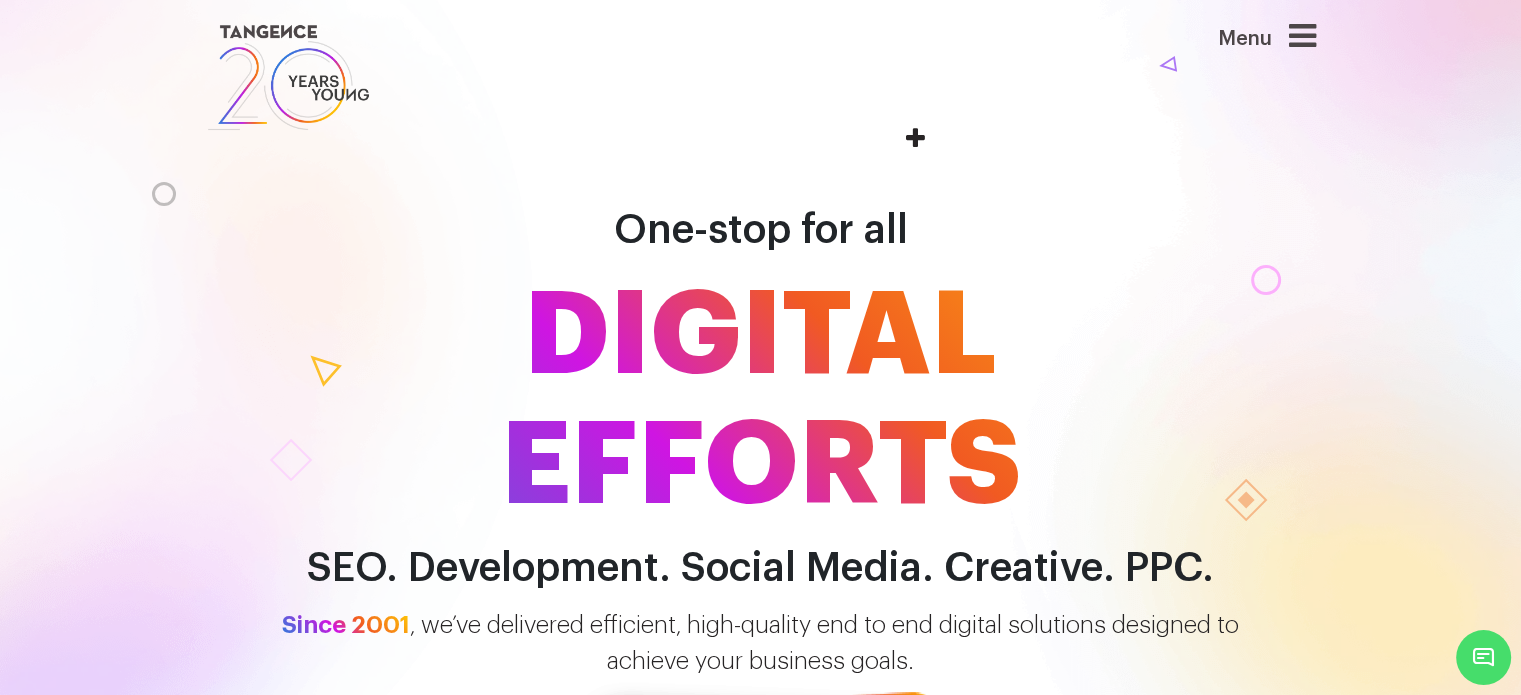 click at bounding box center (1302, 36) 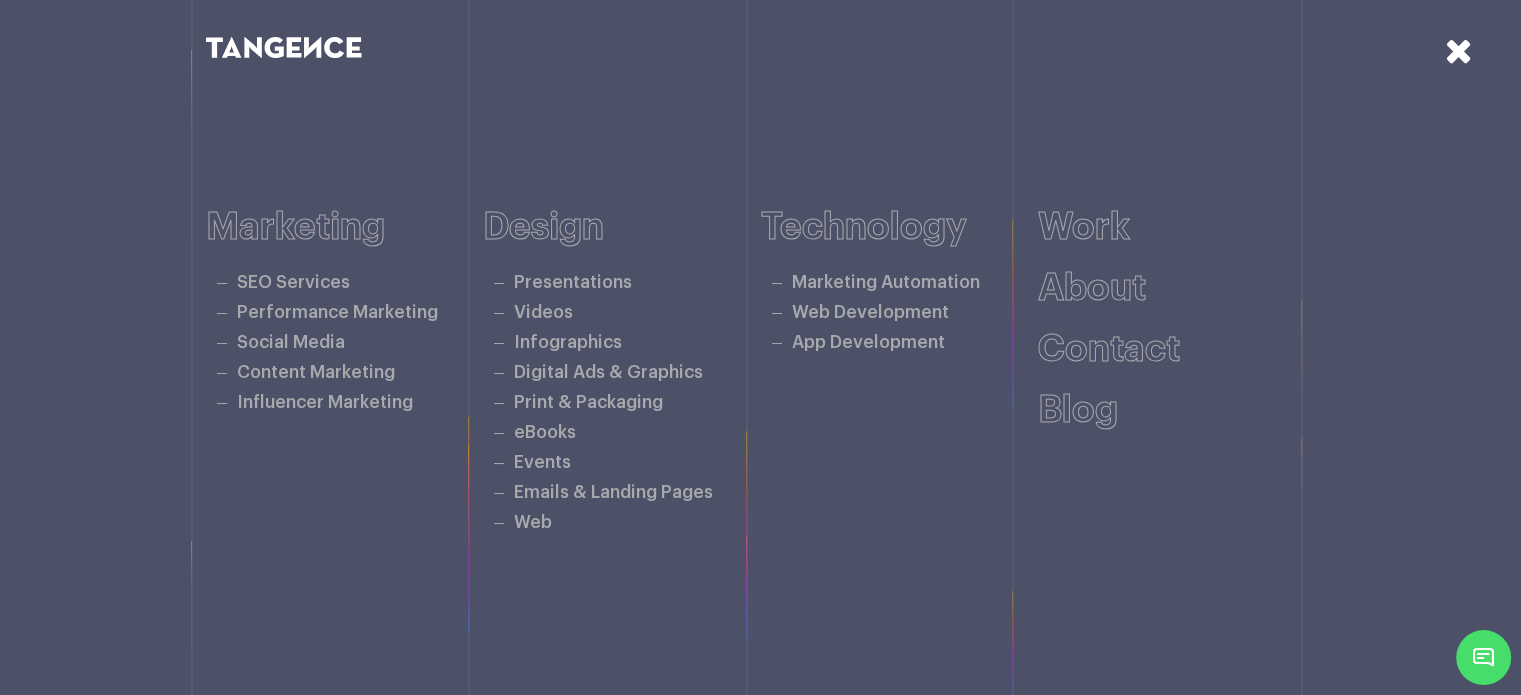 click at bounding box center [1421, 100] 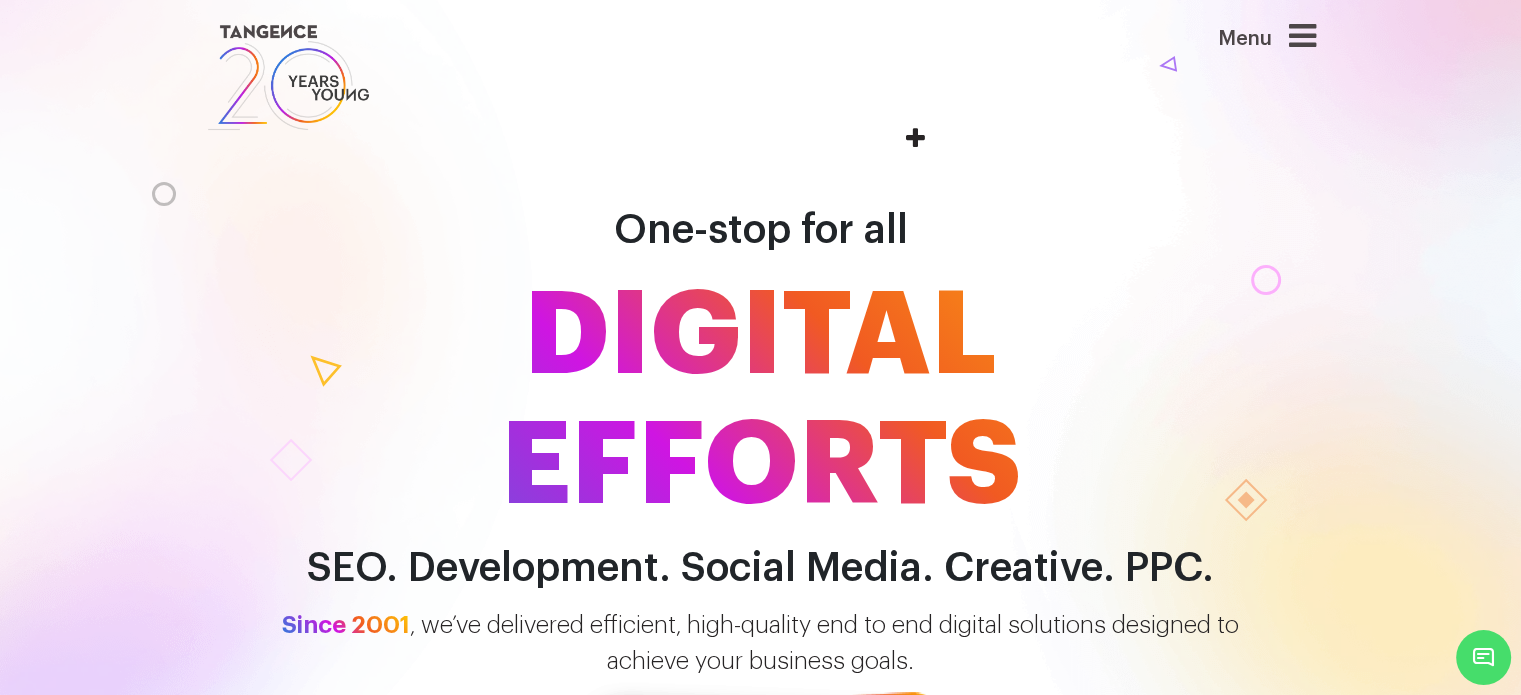 click at bounding box center (1302, 36) 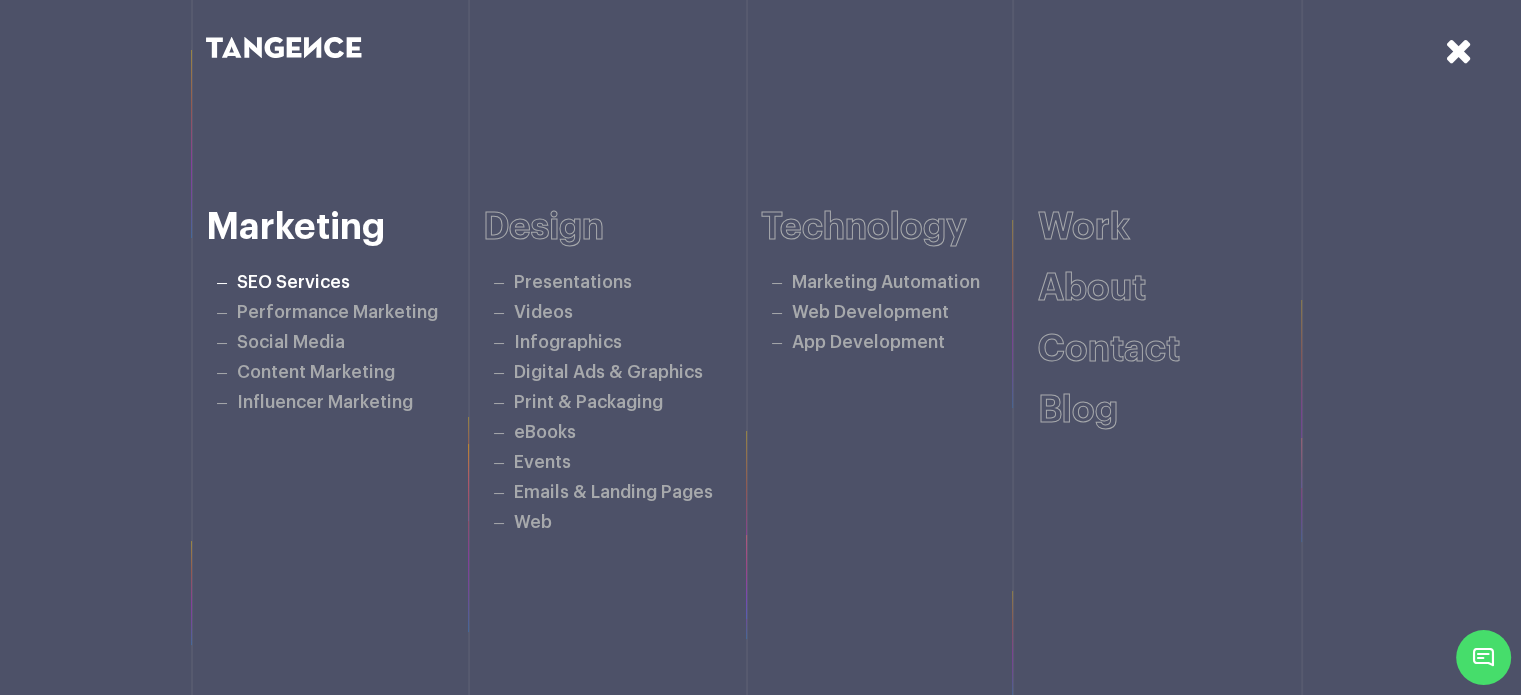 click on "SEO Services" at bounding box center [293, 282] 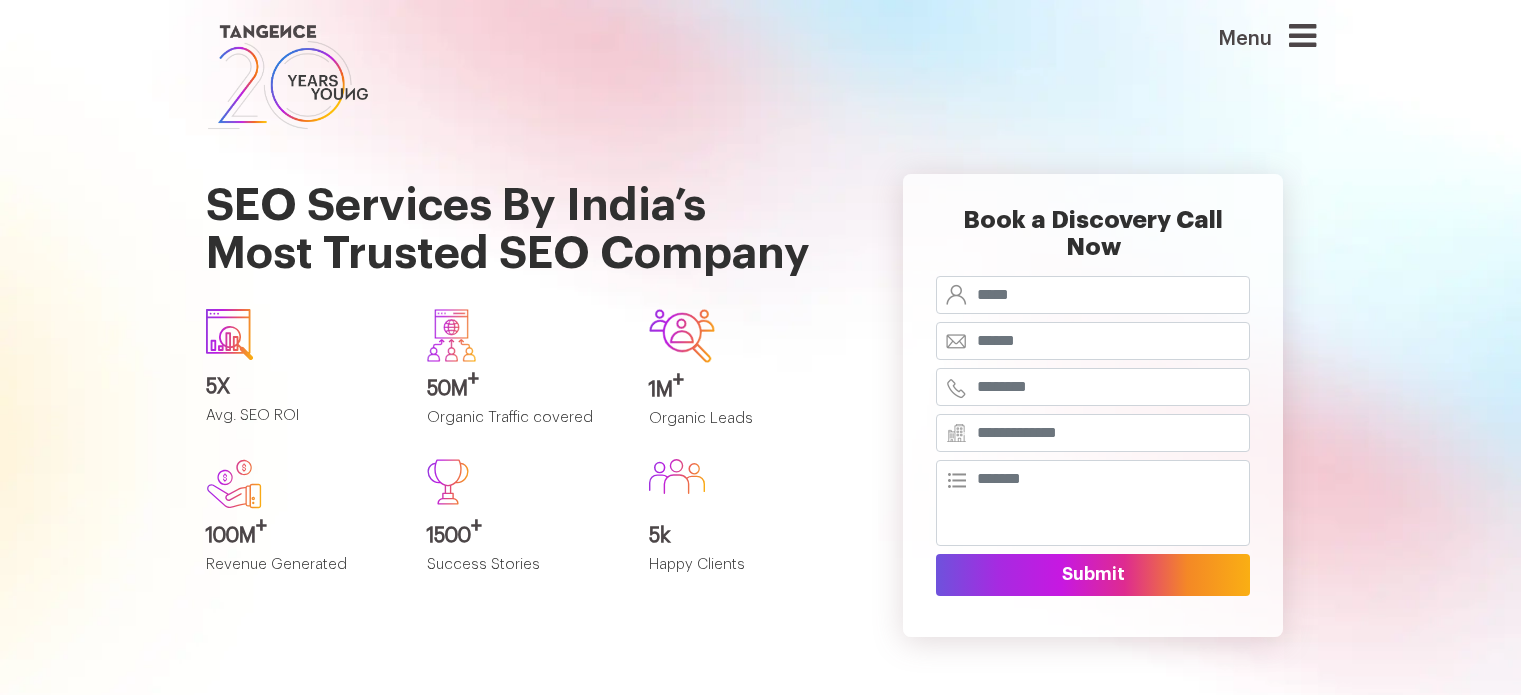 scroll, scrollTop: 0, scrollLeft: 0, axis: both 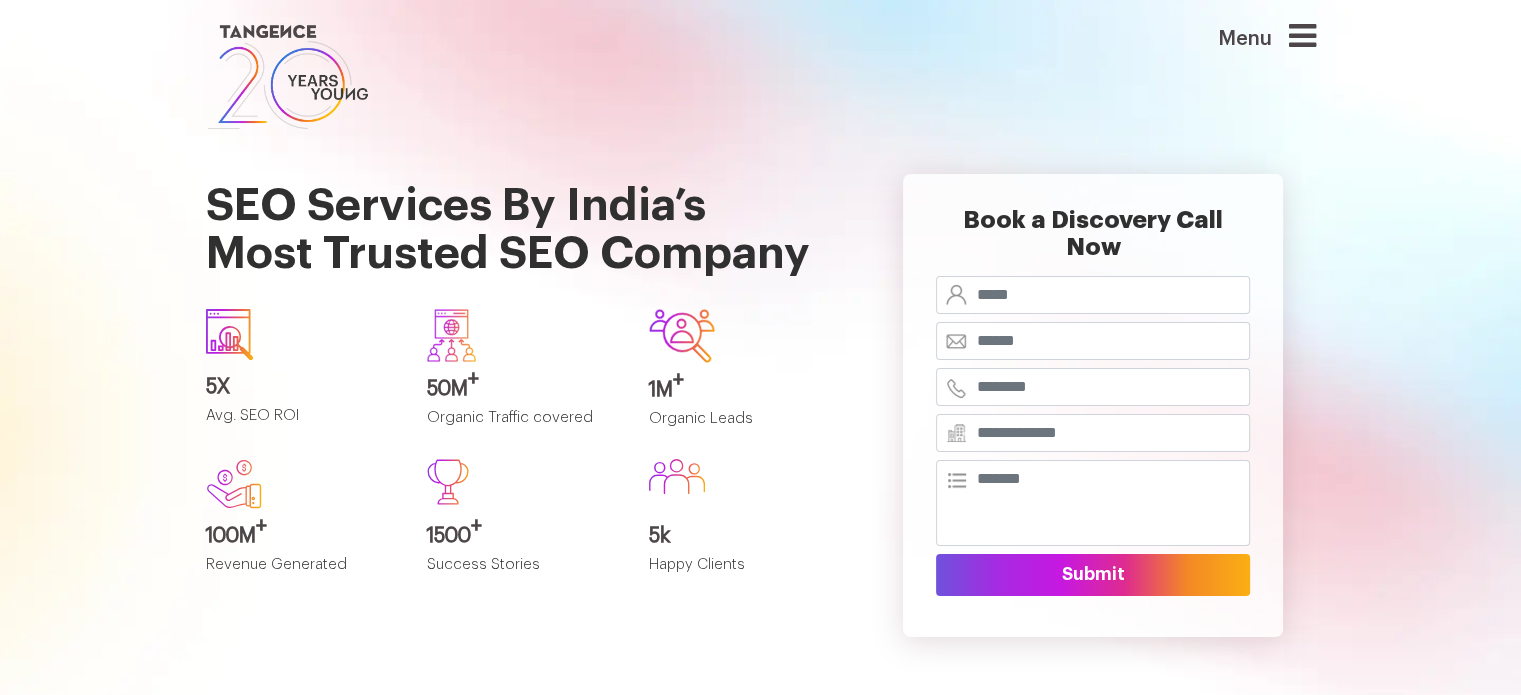 click at bounding box center (288, 77) 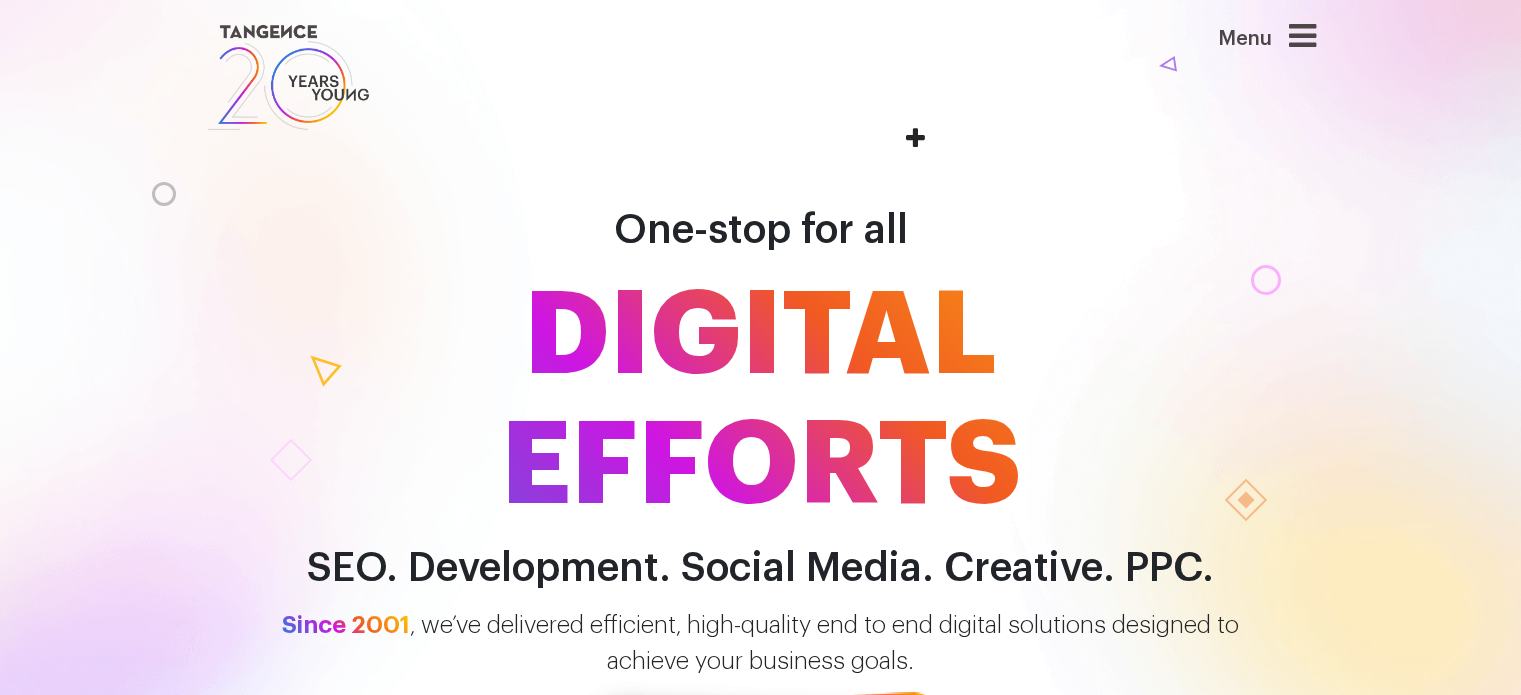 scroll, scrollTop: 0, scrollLeft: 0, axis: both 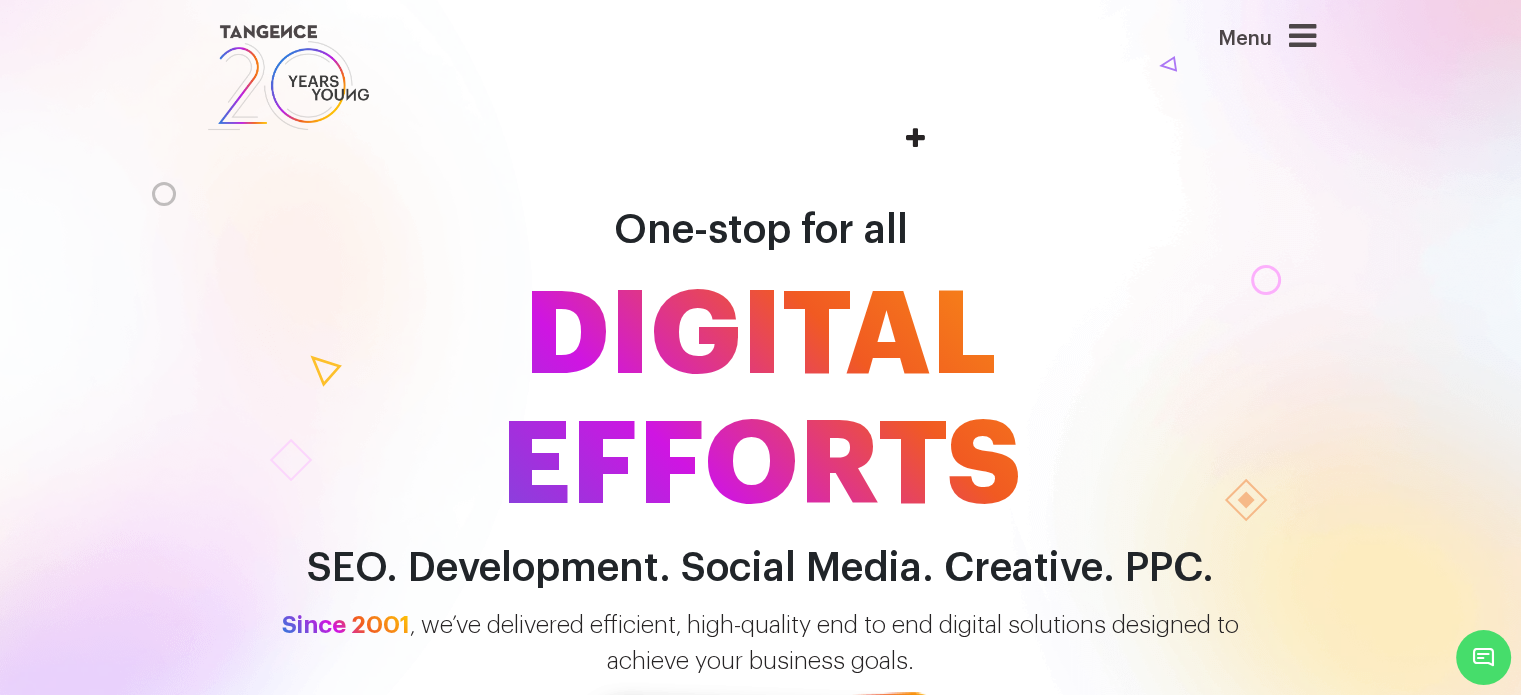 click at bounding box center (1302, 36) 